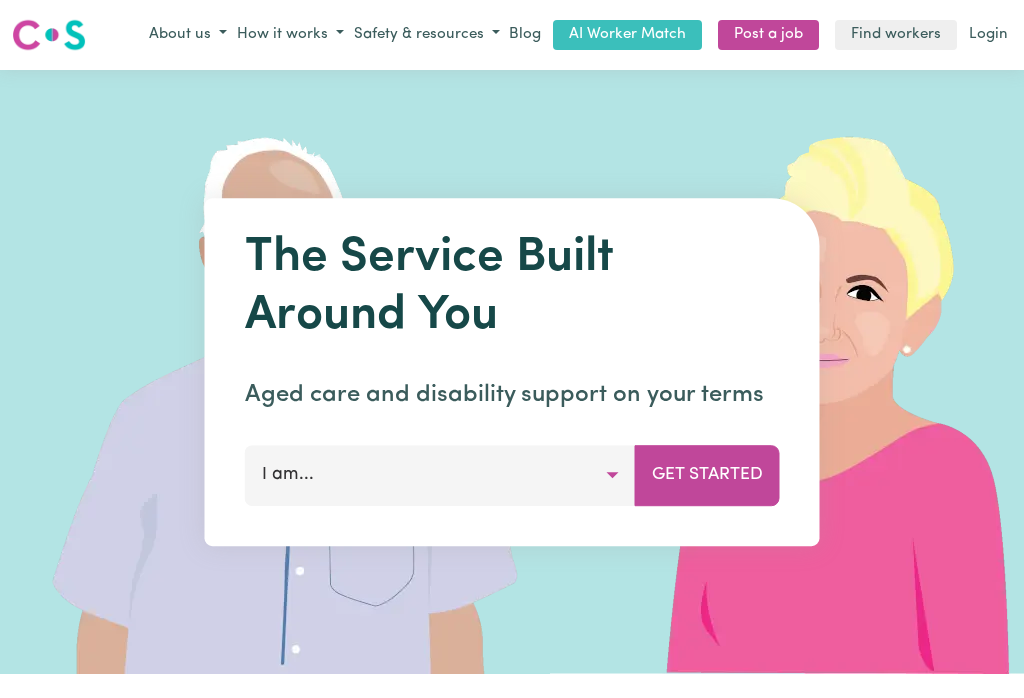 scroll, scrollTop: 0, scrollLeft: 0, axis: both 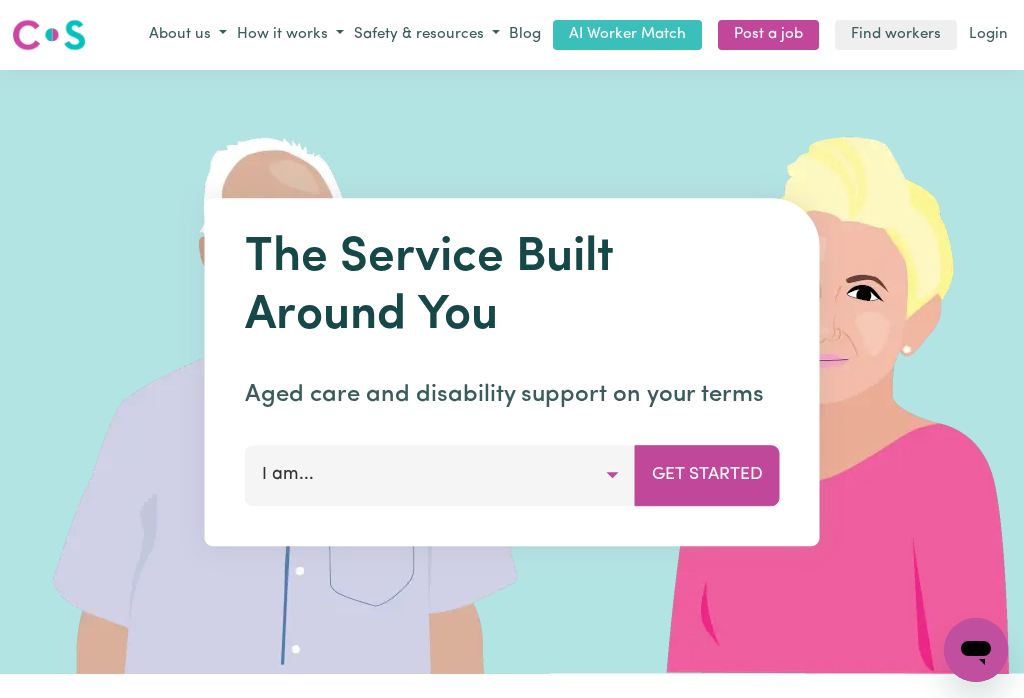 click on "Login" at bounding box center [988, 35] 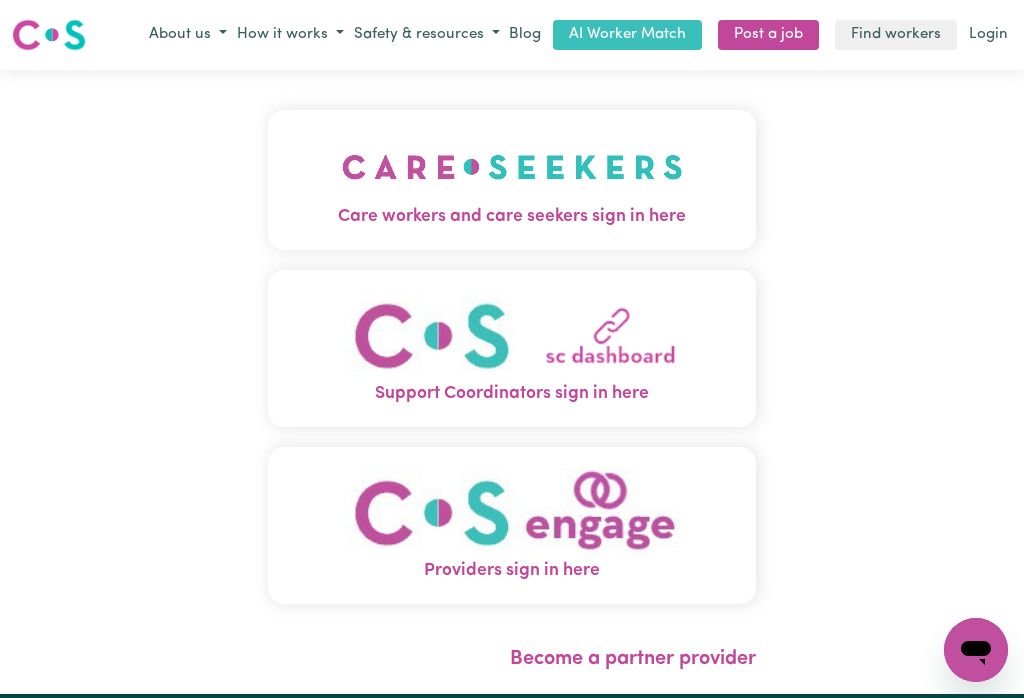 click at bounding box center (512, 167) 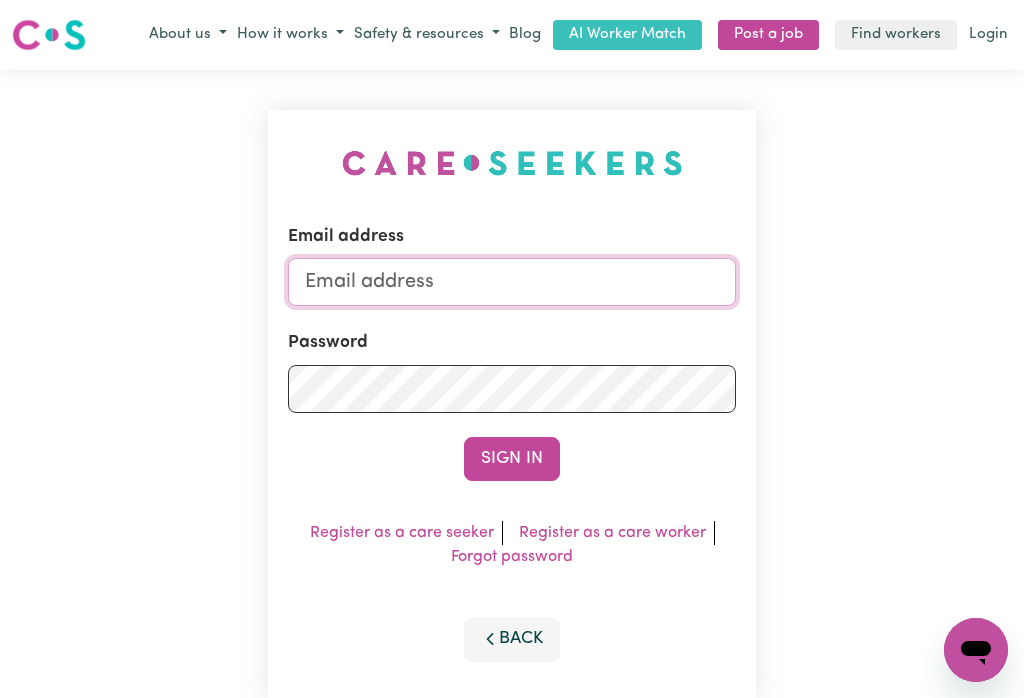 click on "Email address" at bounding box center [512, 282] 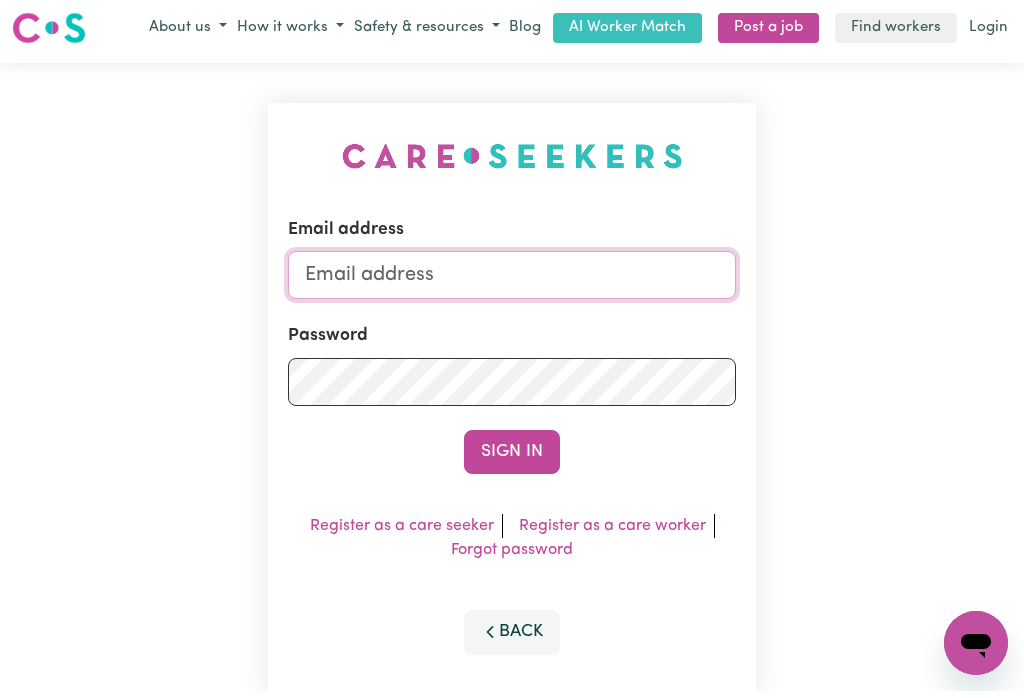type on "d" 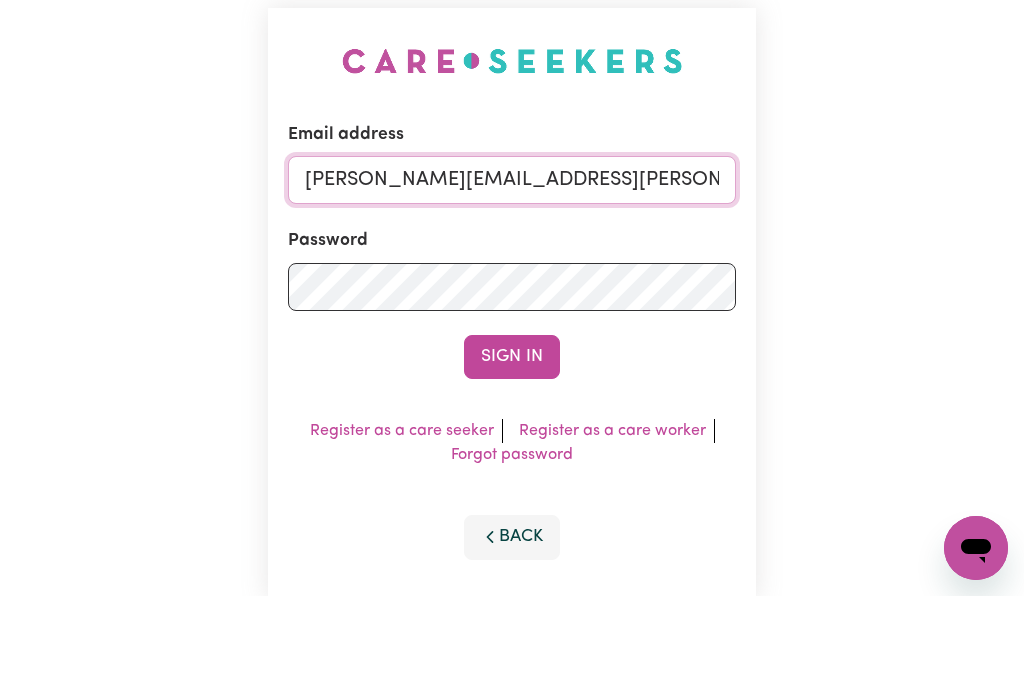 type on "[PERSON_NAME][EMAIL_ADDRESS][PERSON_NAME][DOMAIN_NAME]" 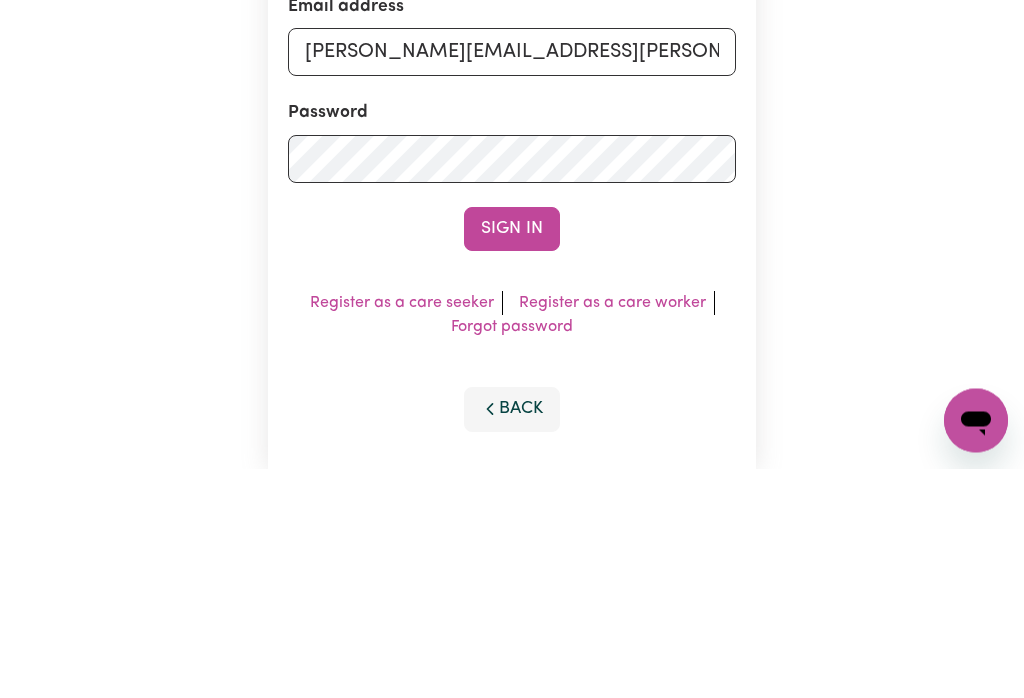 click on "Sign In" at bounding box center [512, 459] 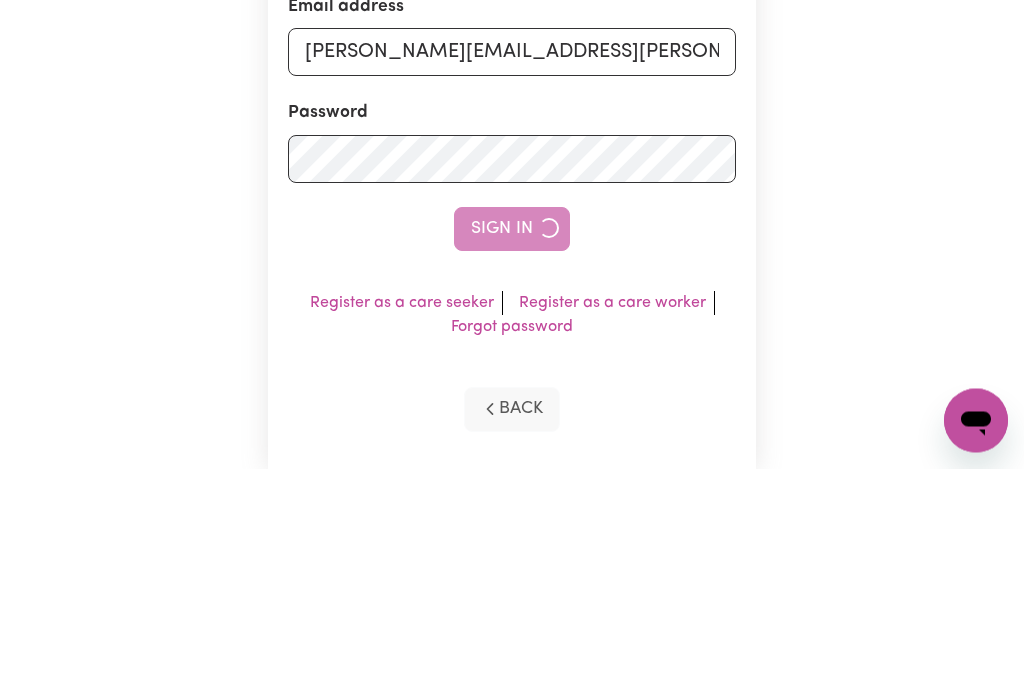 scroll, scrollTop: 230, scrollLeft: 0, axis: vertical 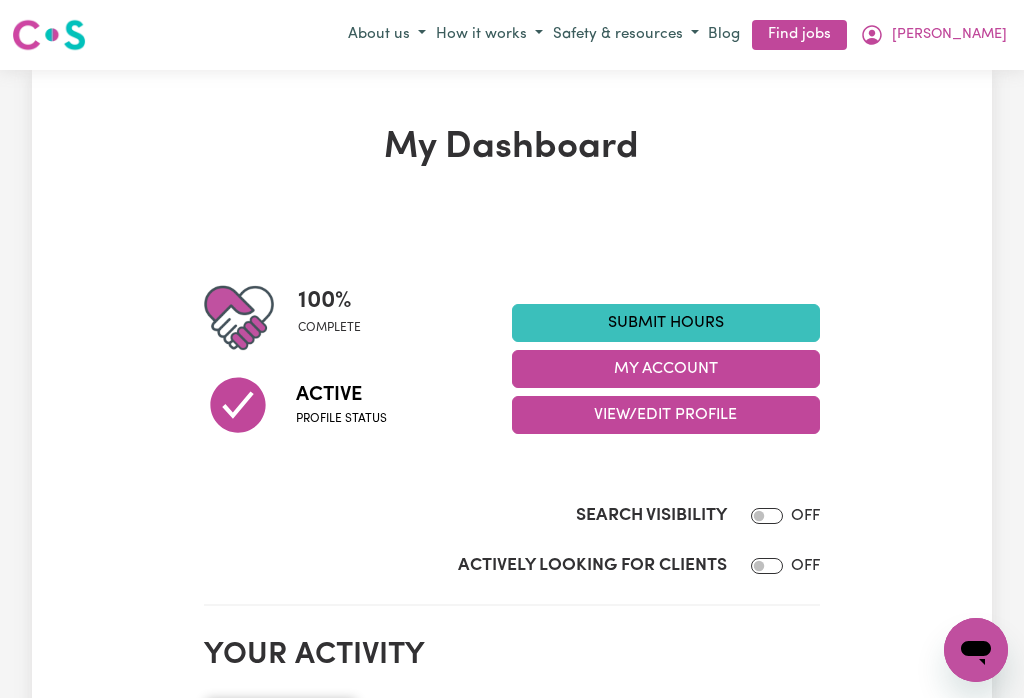 click on "Submit Hours" at bounding box center (666, 323) 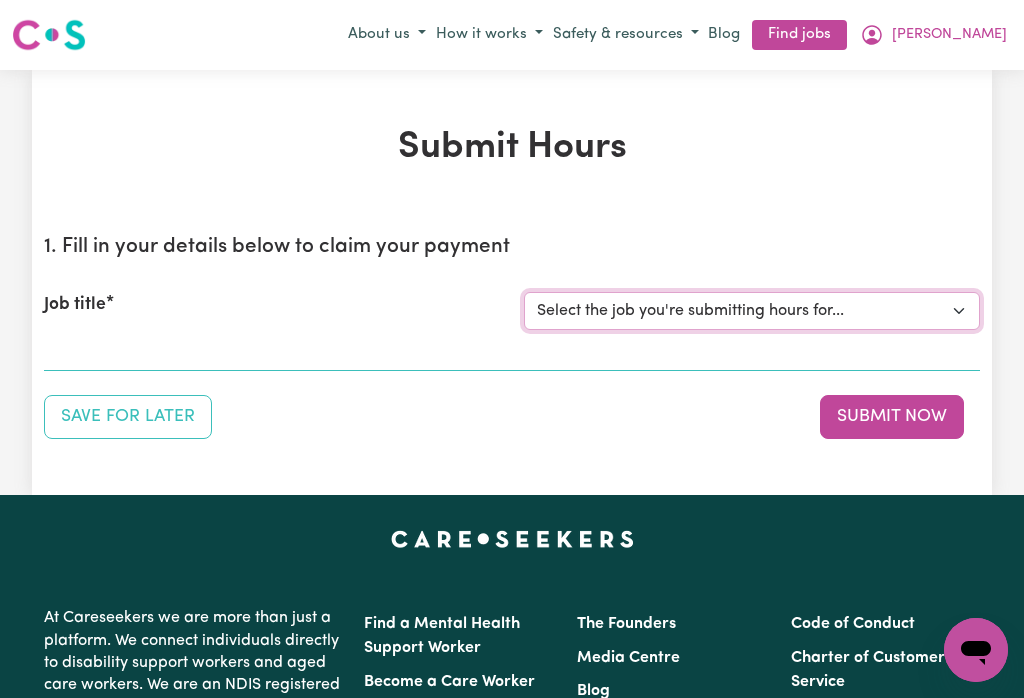 click on "Select the job you're submitting hours for... [My [PERSON_NAME]] [DEMOGRAPHIC_DATA]/Other [DEMOGRAPHIC_DATA] decent [DEMOGRAPHIC_DATA] carers required for domestic assistance" at bounding box center (752, 311) 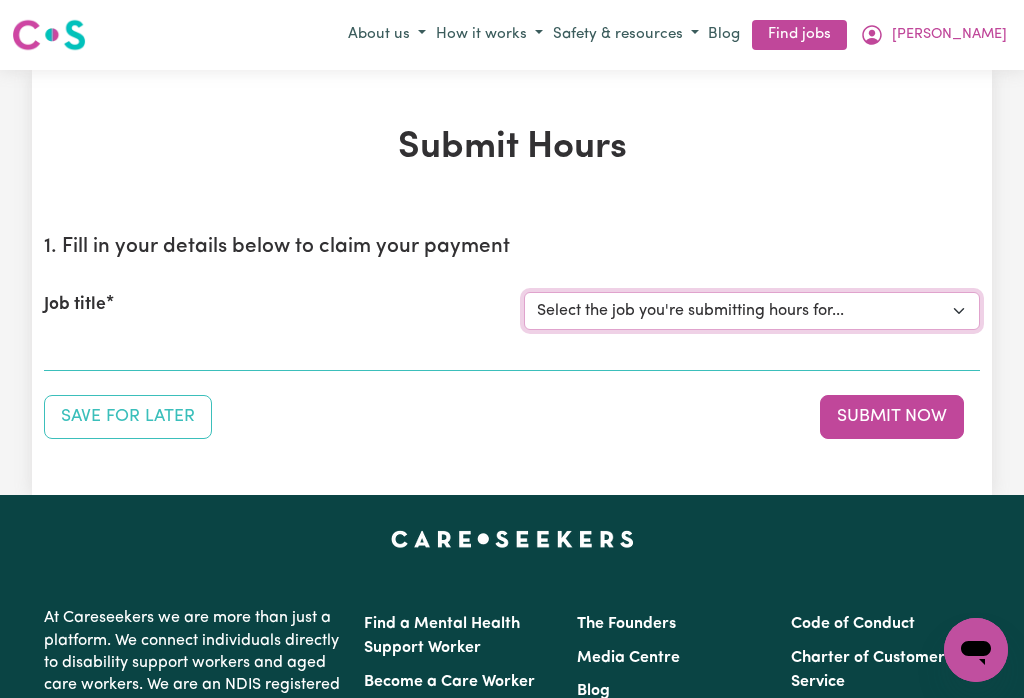 select on "501" 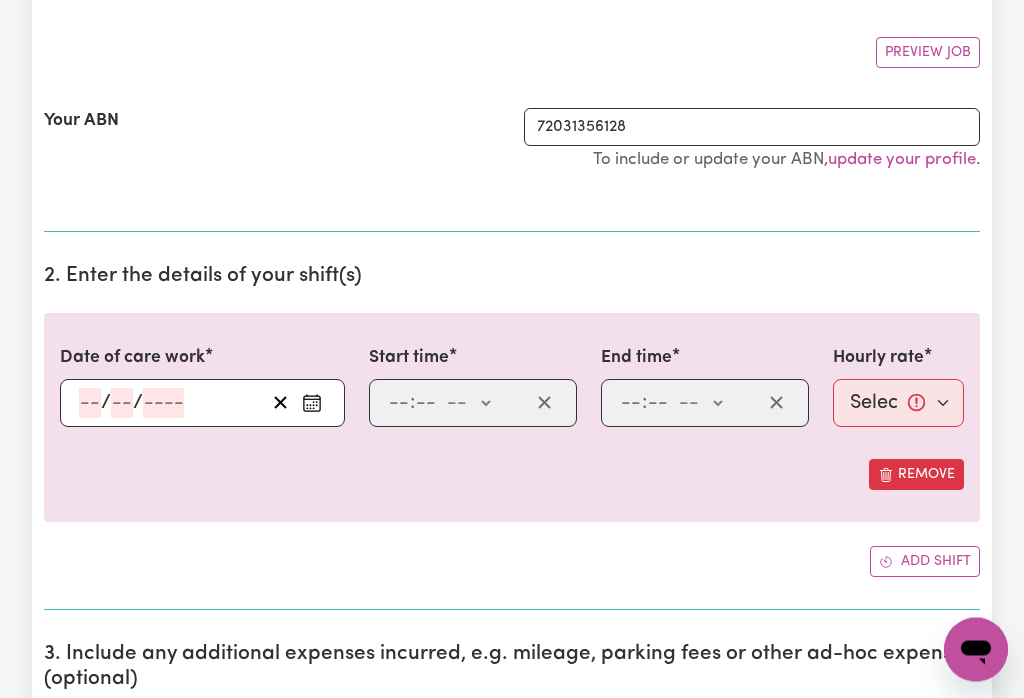 scroll, scrollTop: 349, scrollLeft: 0, axis: vertical 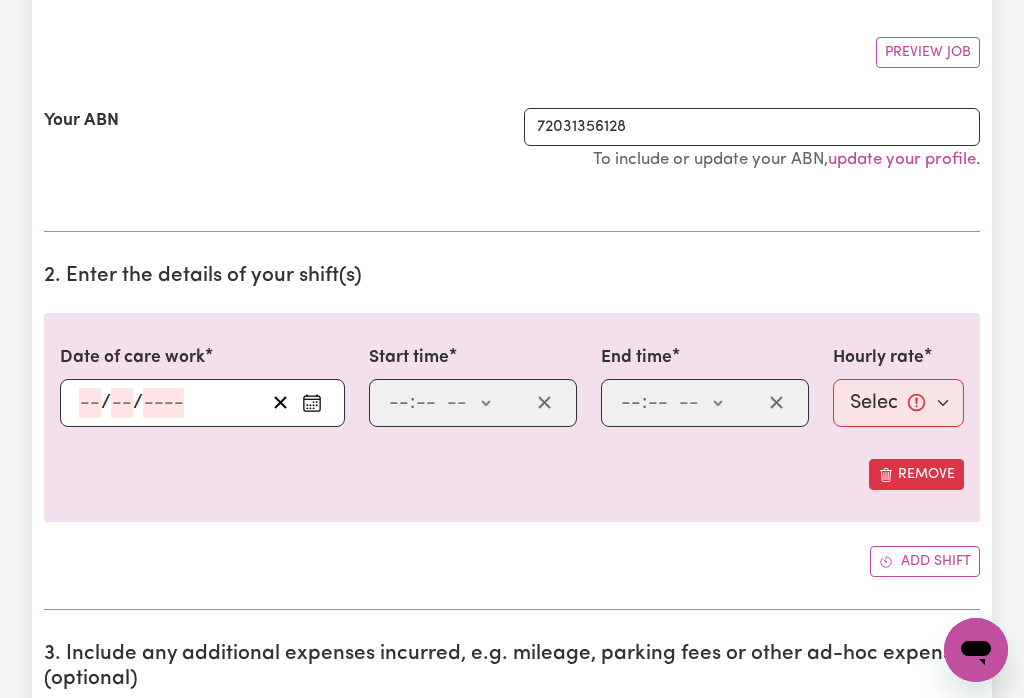 click 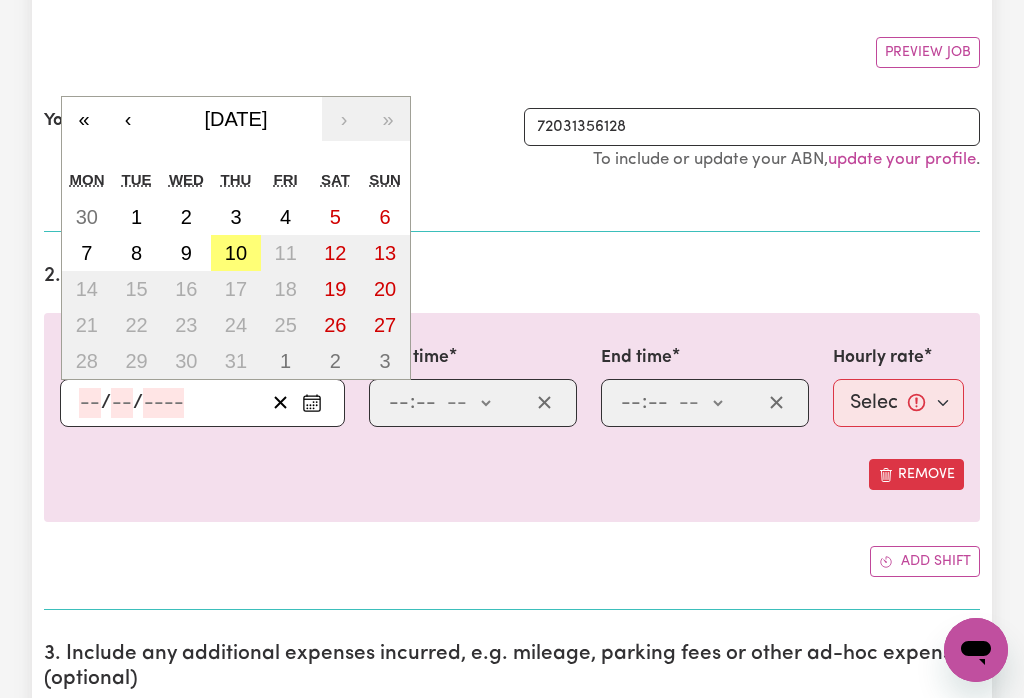 click on "1" at bounding box center [136, 217] 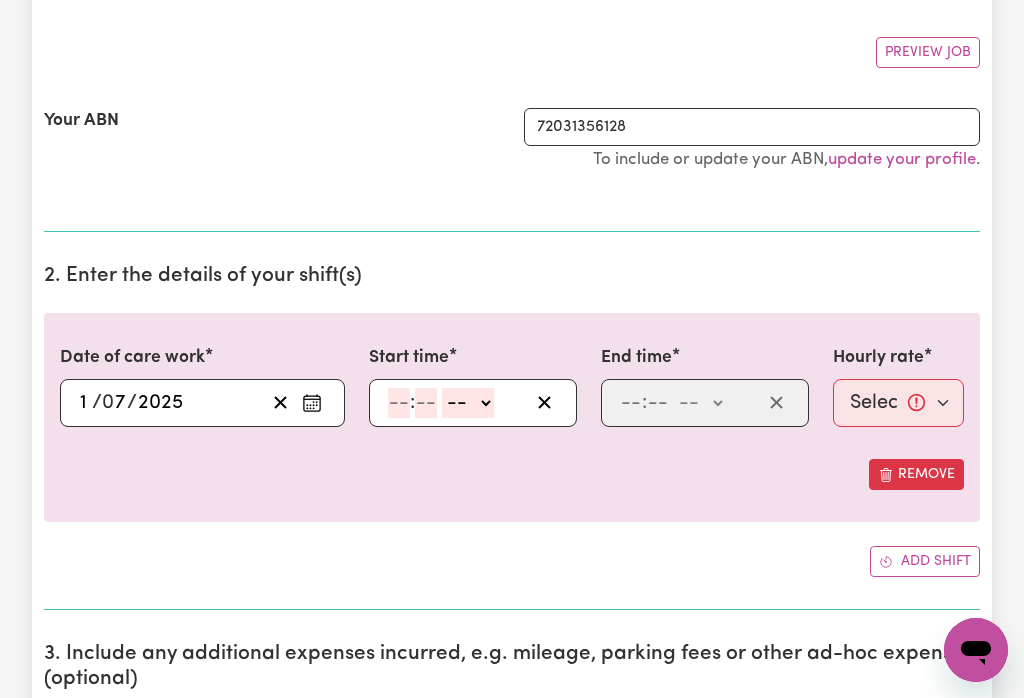 click 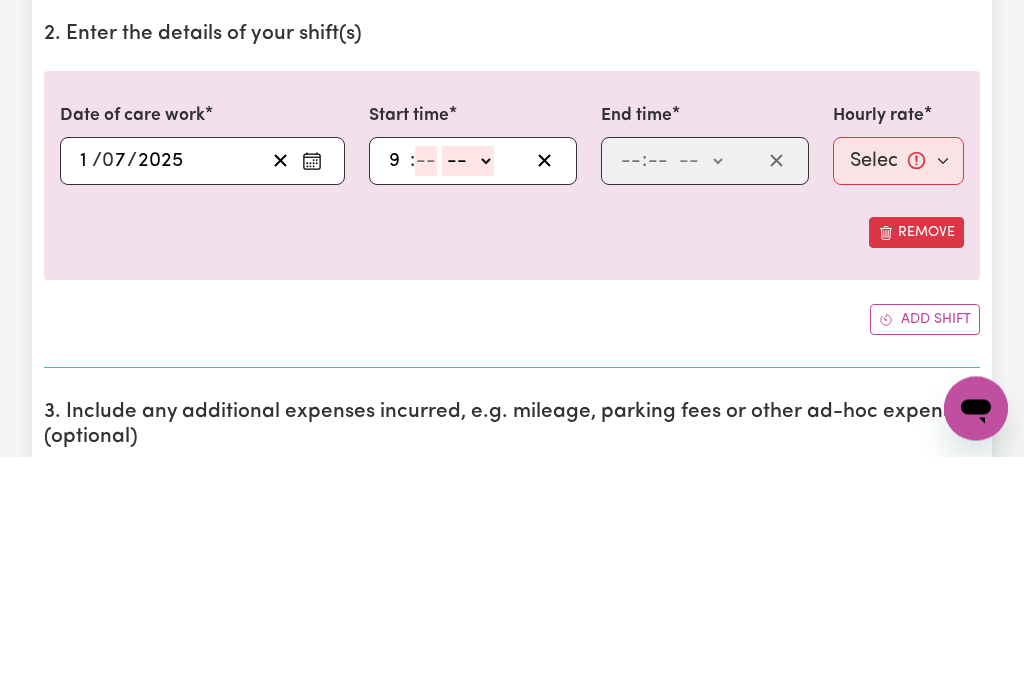 type on "9" 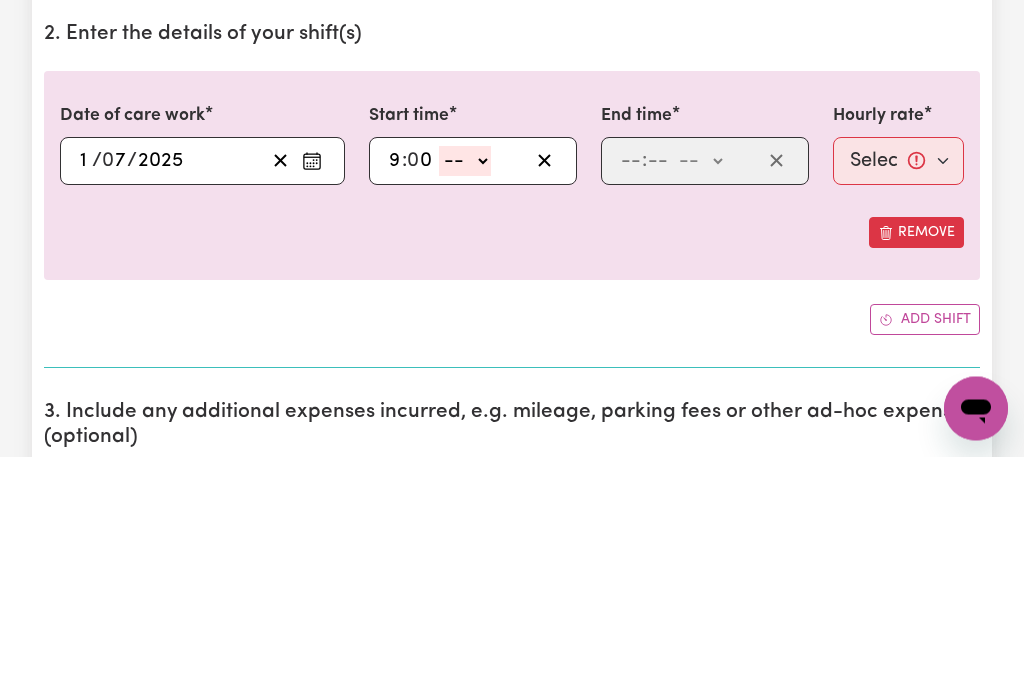 type on "0" 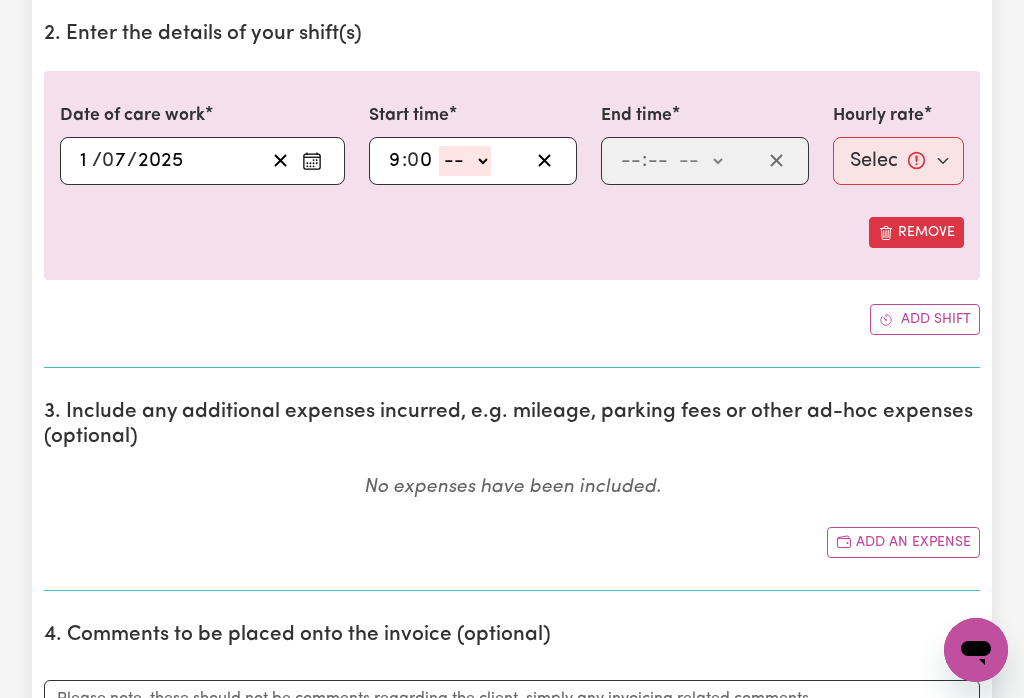 select on "am" 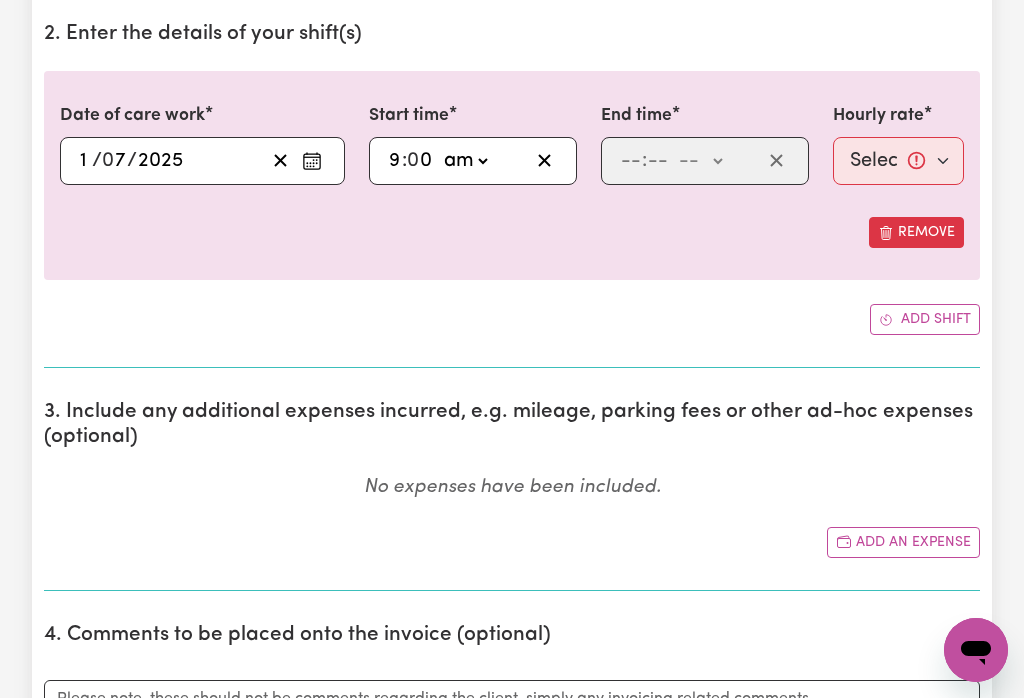 type on "09:00" 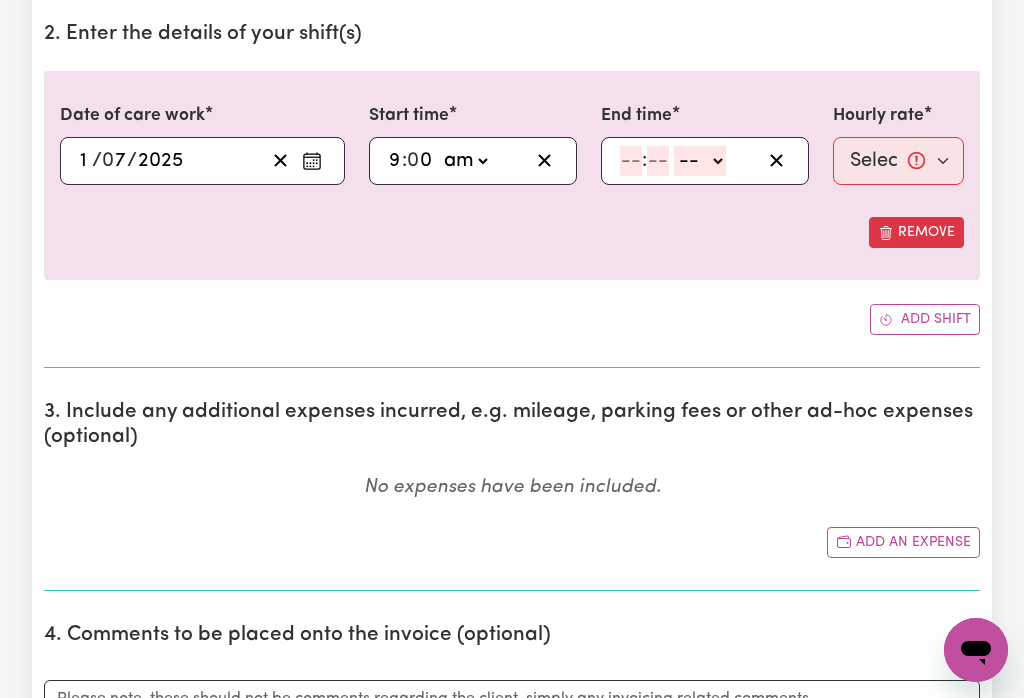 click 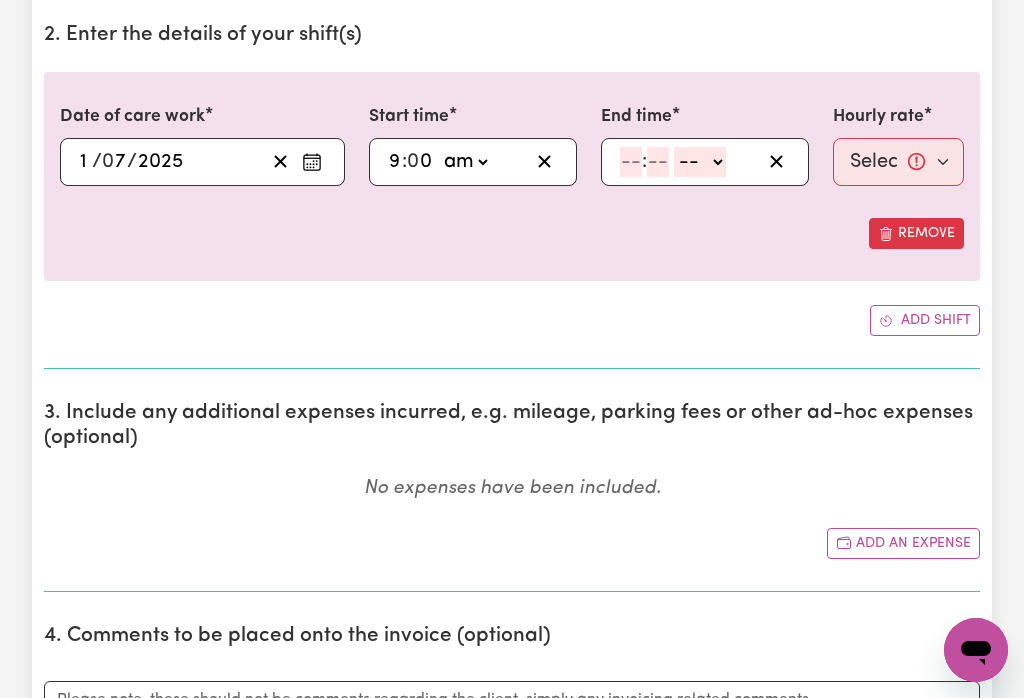 type on "2" 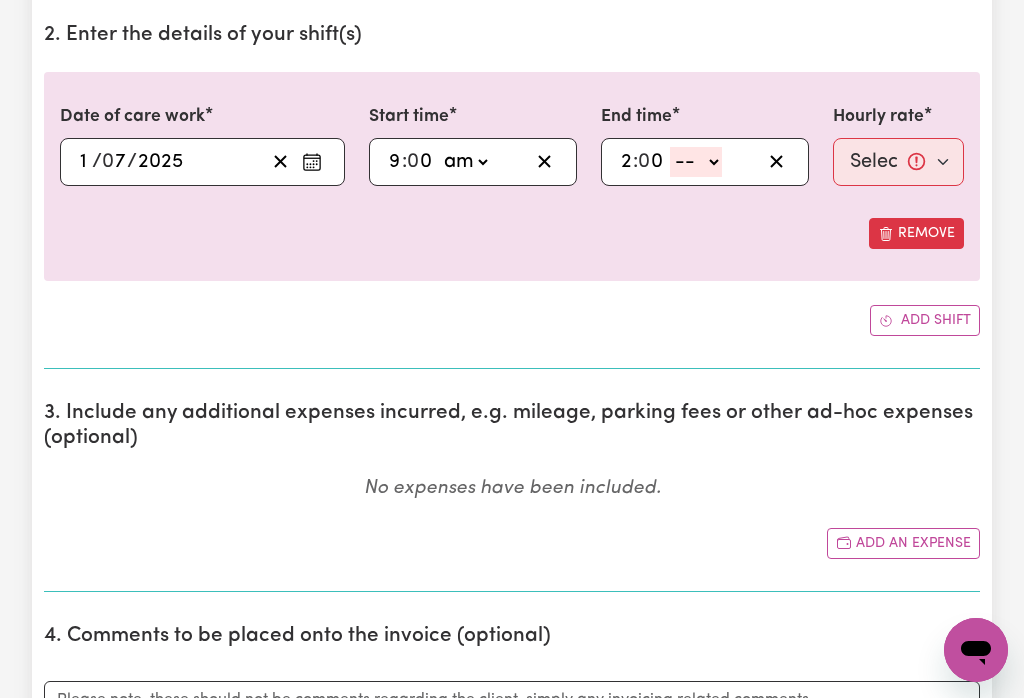 type on "0" 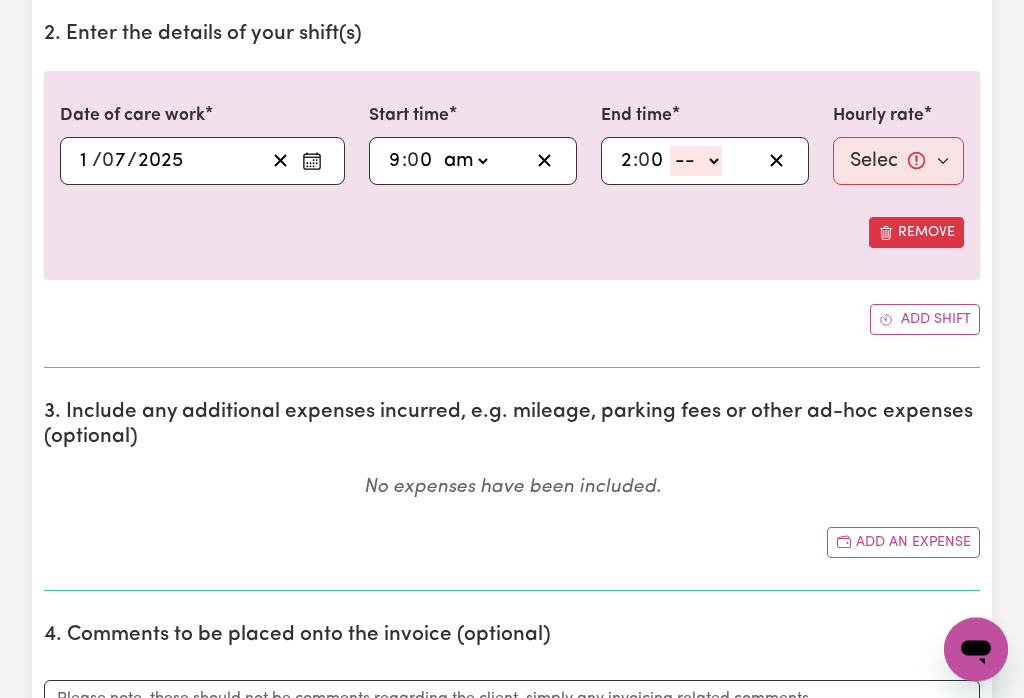 select on "pm" 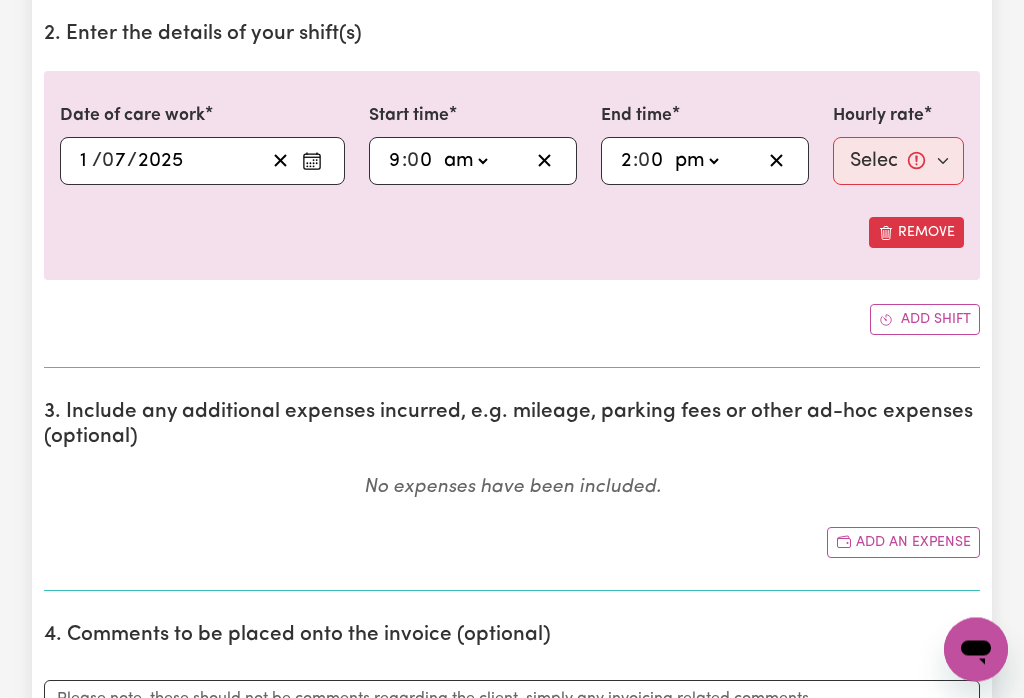 type on "14:00" 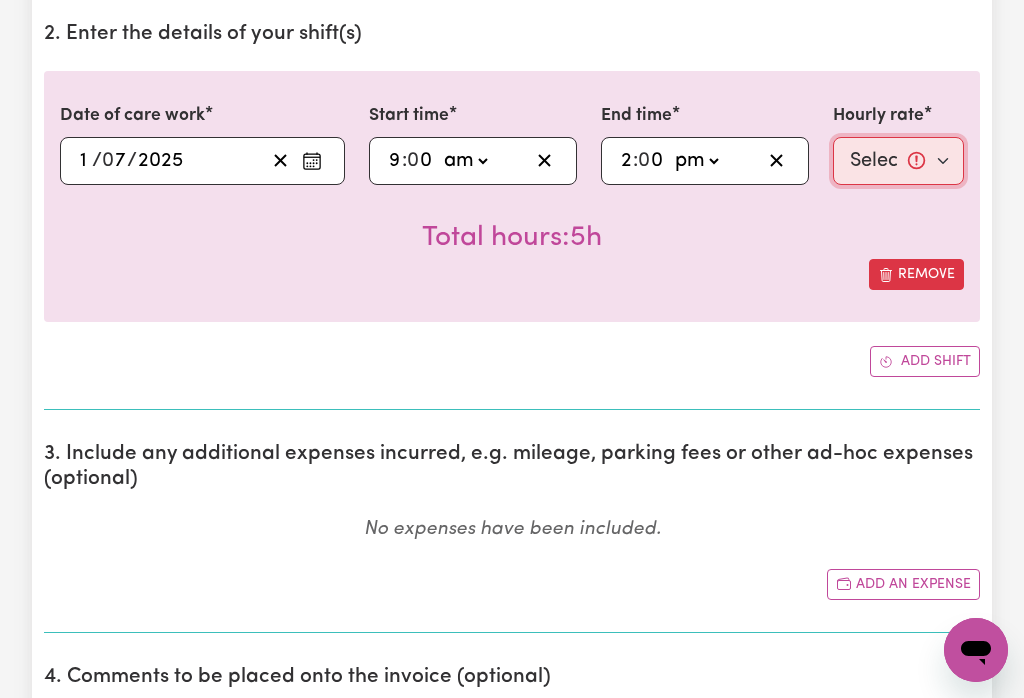 click on "Select rate... $45.00 (Weekday) $65.00 ([DATE])" at bounding box center [898, 161] 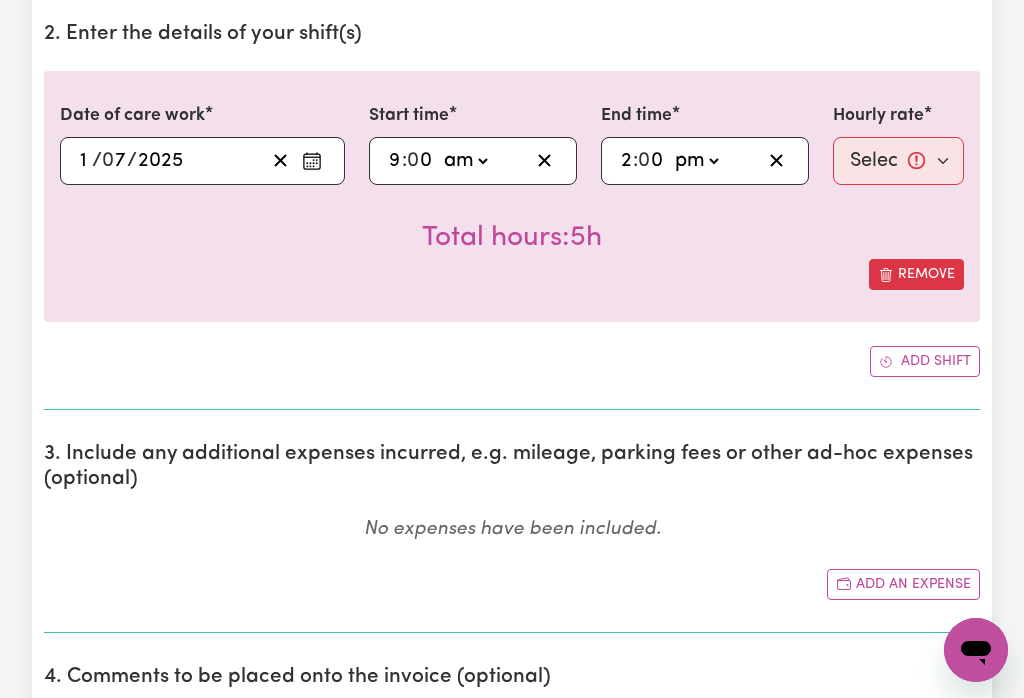 click on "Remove" at bounding box center [916, 274] 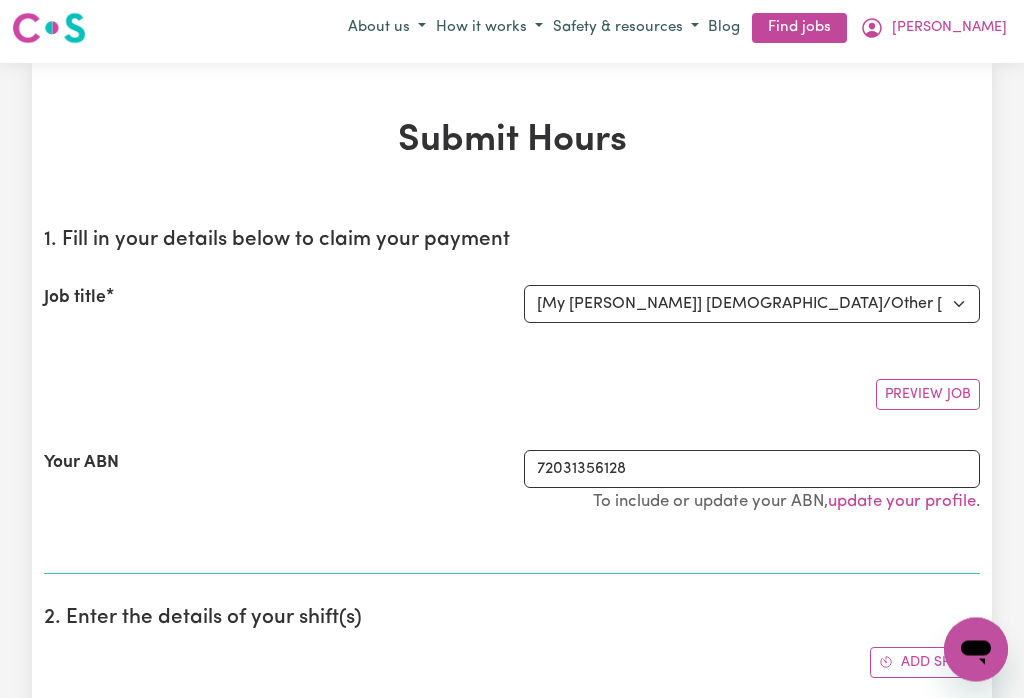 scroll, scrollTop: 0, scrollLeft: 0, axis: both 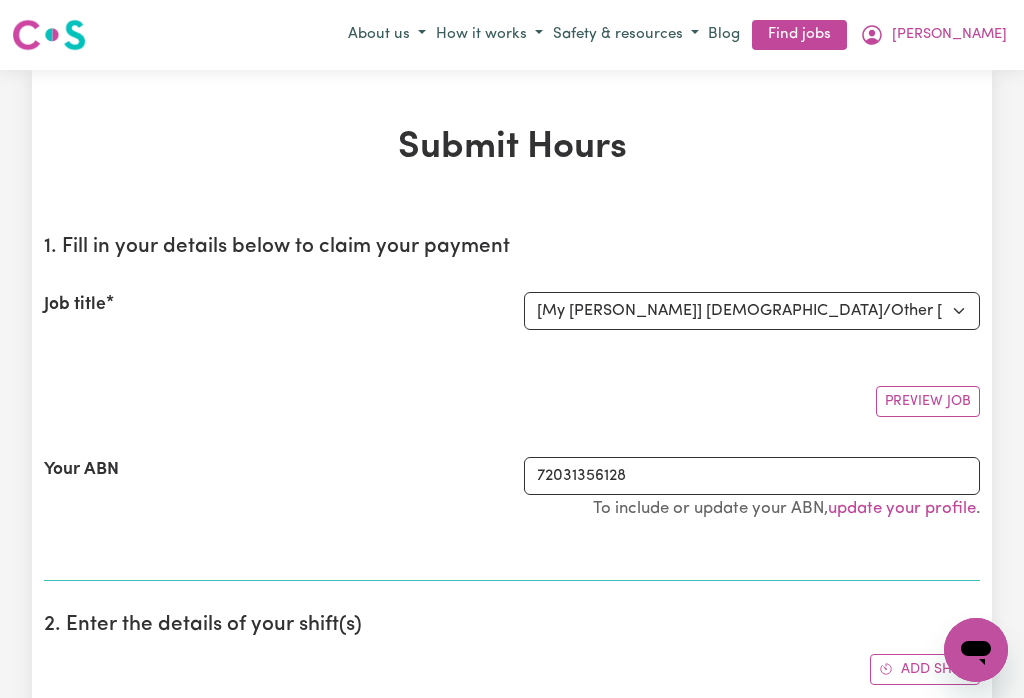 click on "[PERSON_NAME]" at bounding box center [933, 35] 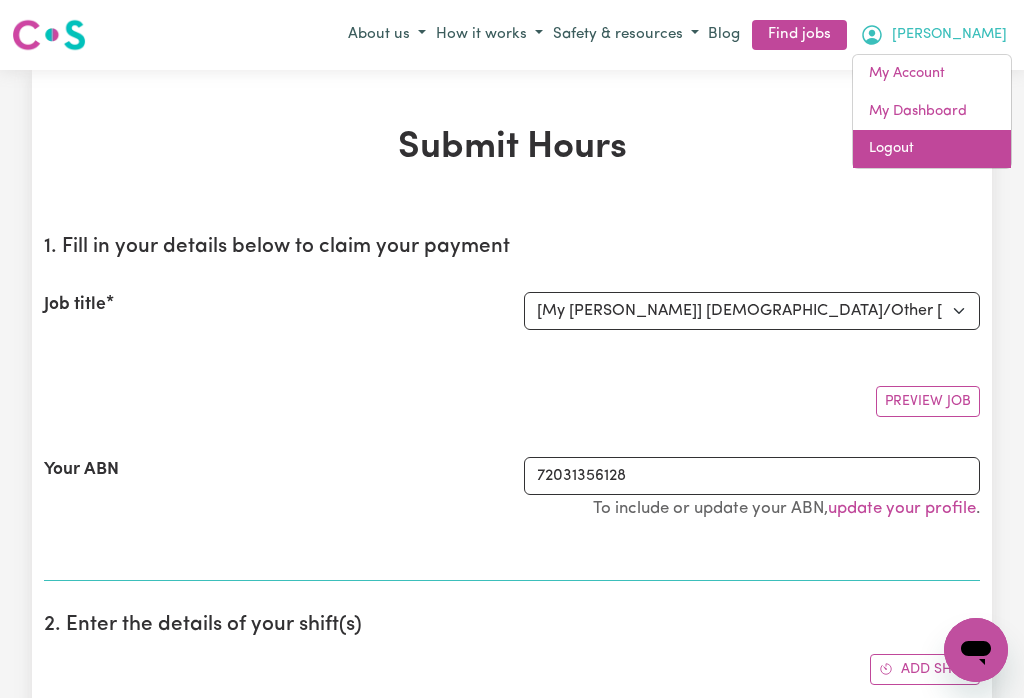 click on "Logout" at bounding box center [932, 149] 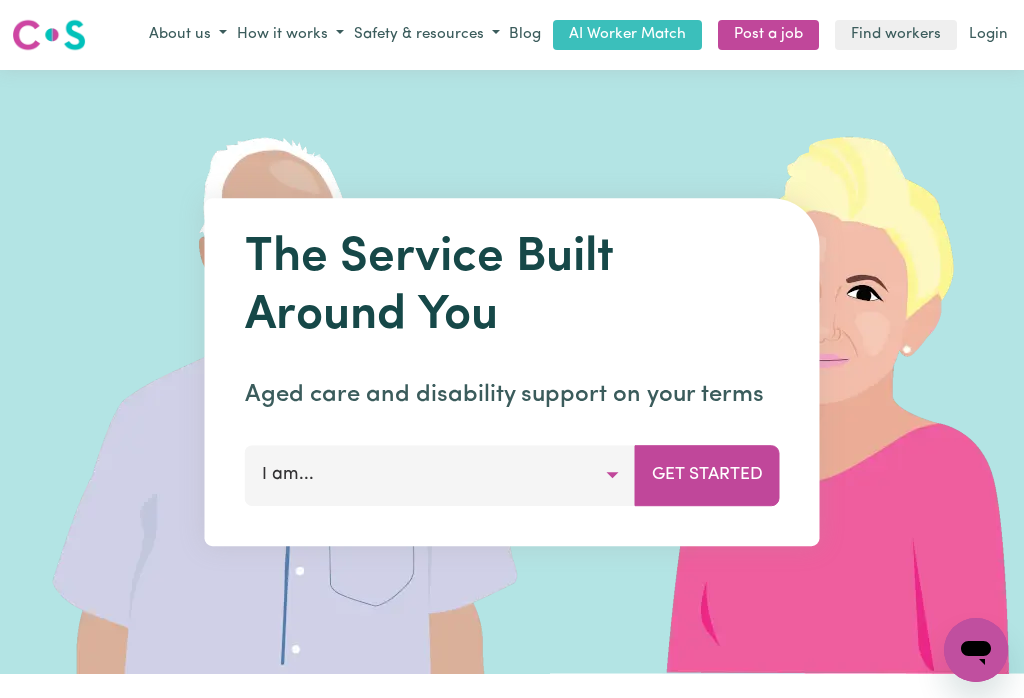 click on "Login" at bounding box center [988, 35] 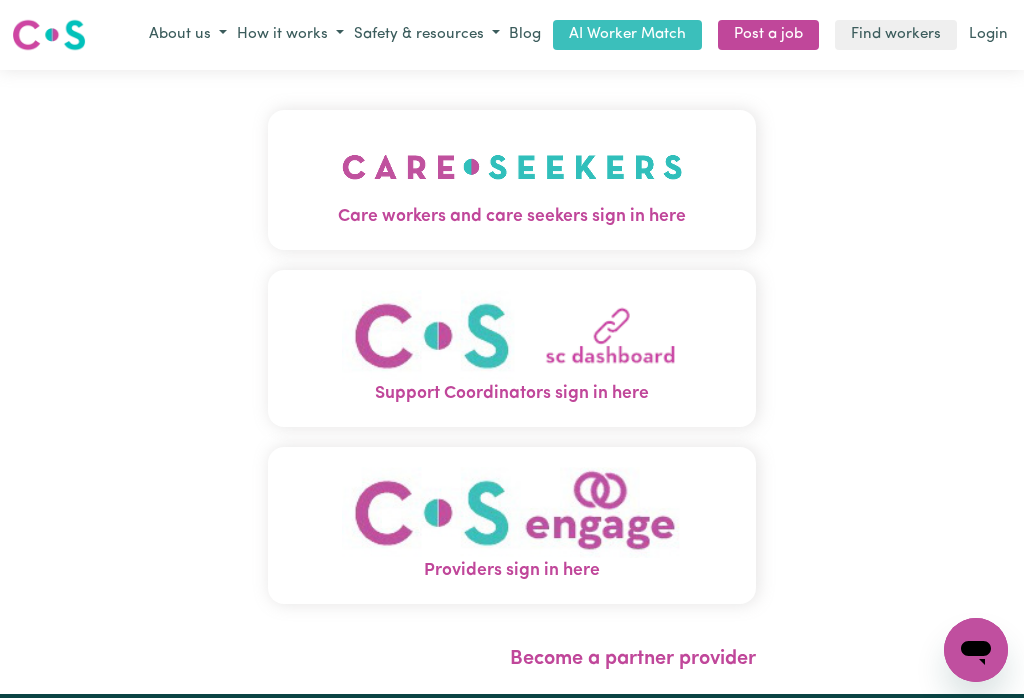click at bounding box center [512, 167] 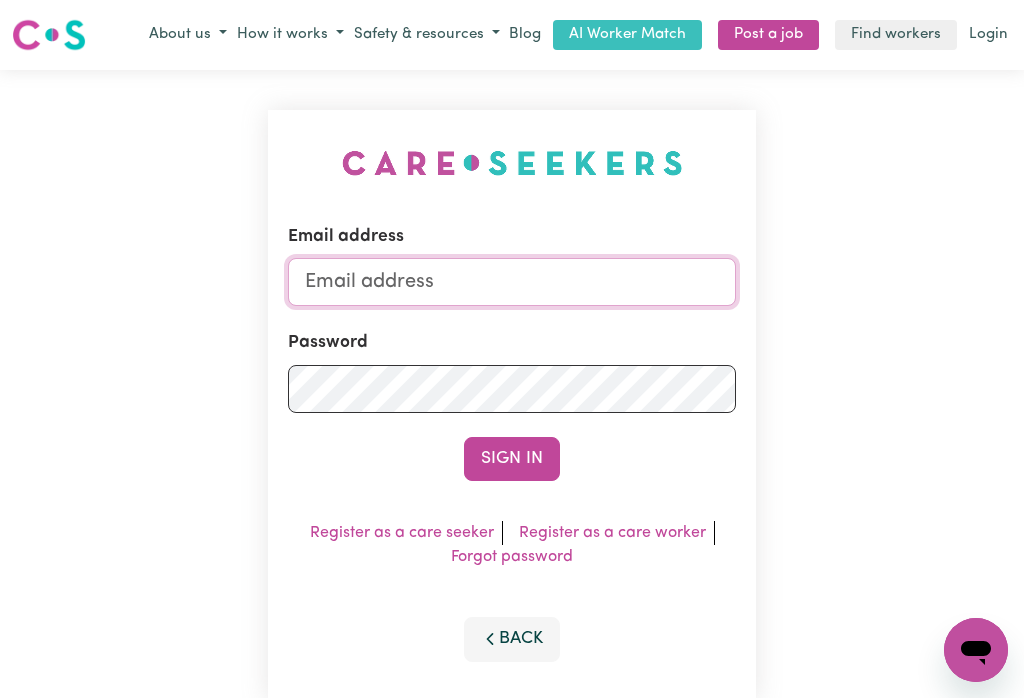 click on "Email address" at bounding box center (512, 282) 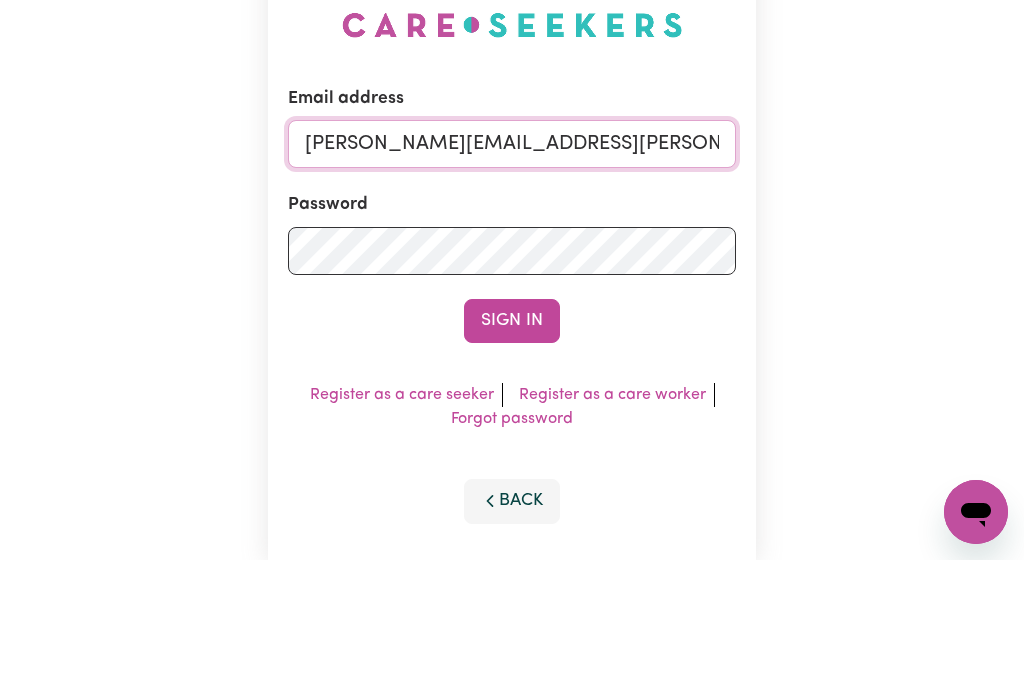 type on "[PERSON_NAME][EMAIL_ADDRESS][PERSON_NAME][DOMAIN_NAME]" 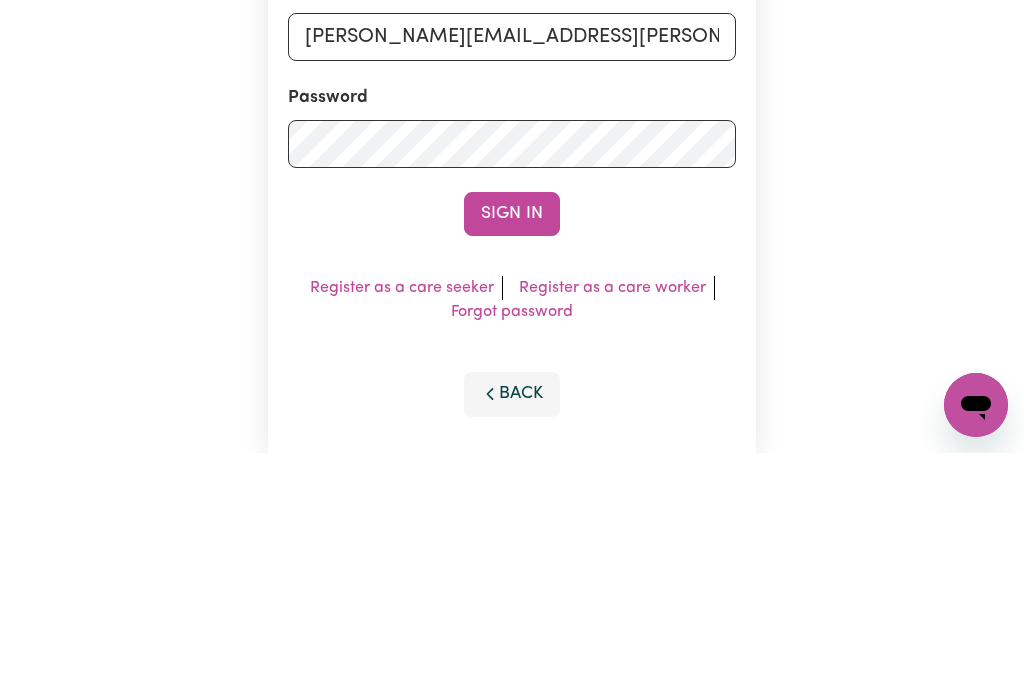 click on "Sign In" at bounding box center (512, 459) 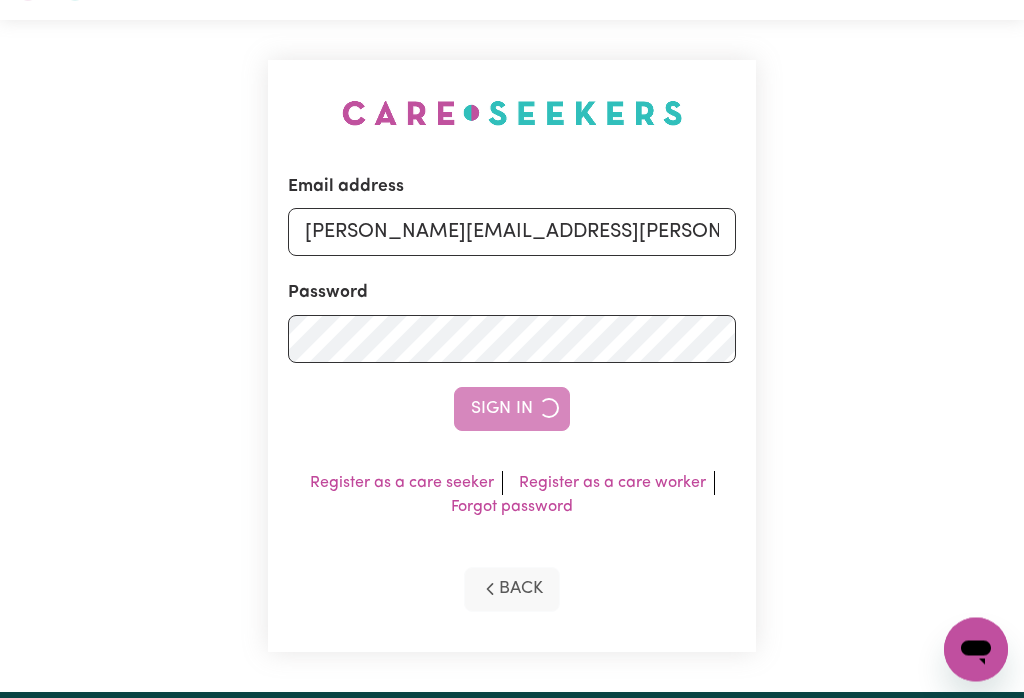 scroll, scrollTop: 0, scrollLeft: 0, axis: both 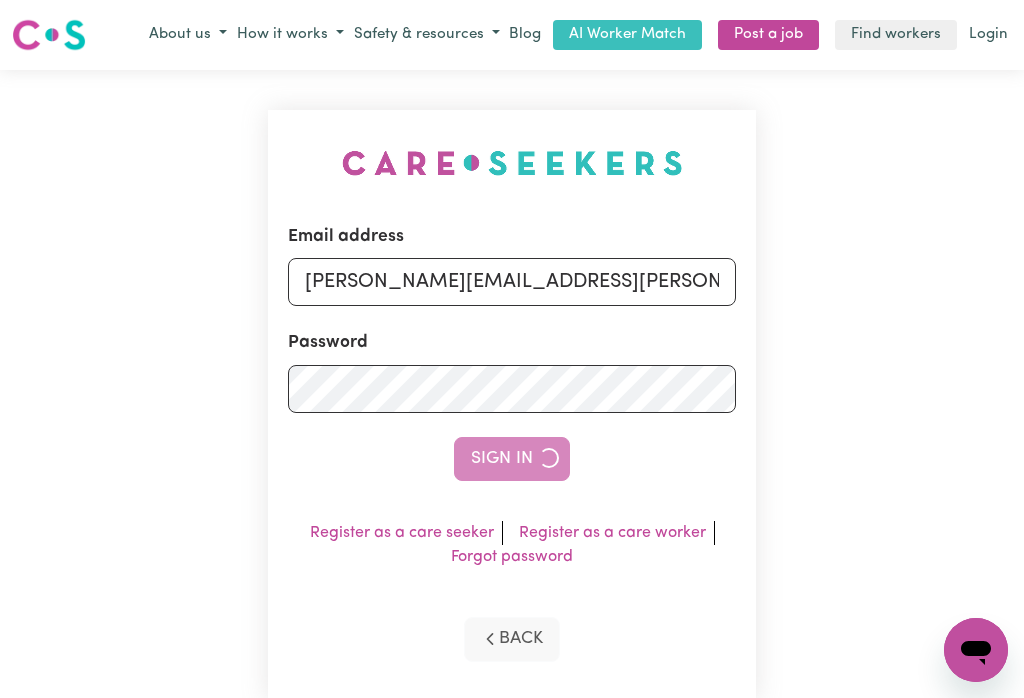 click on "Sign In" at bounding box center [512, 459] 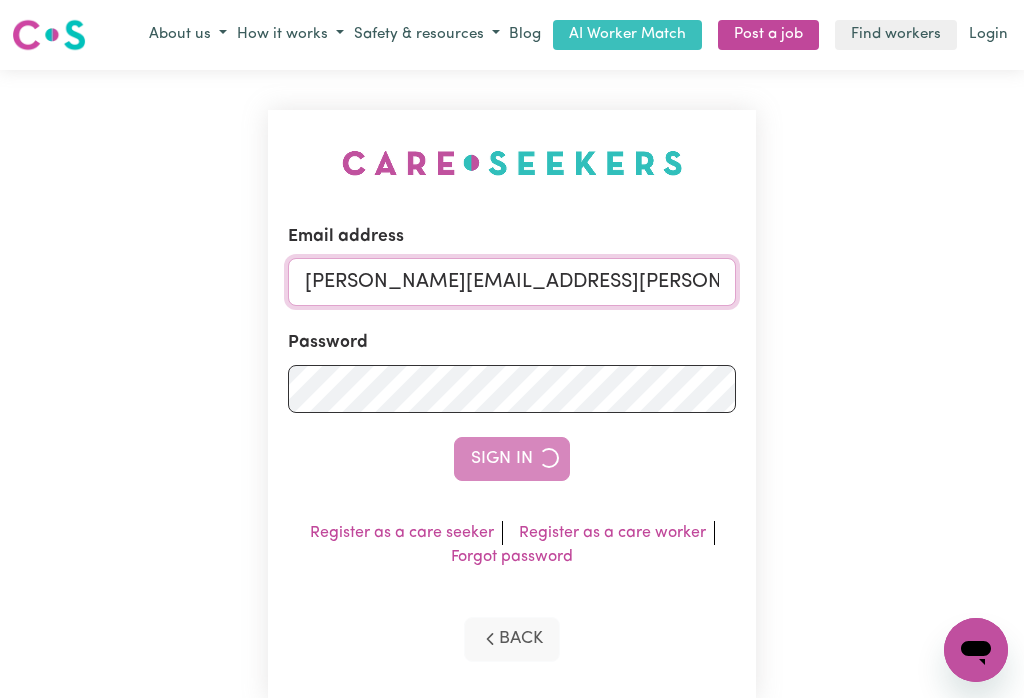 click on "[PERSON_NAME][EMAIL_ADDRESS][PERSON_NAME][DOMAIN_NAME]" at bounding box center [512, 282] 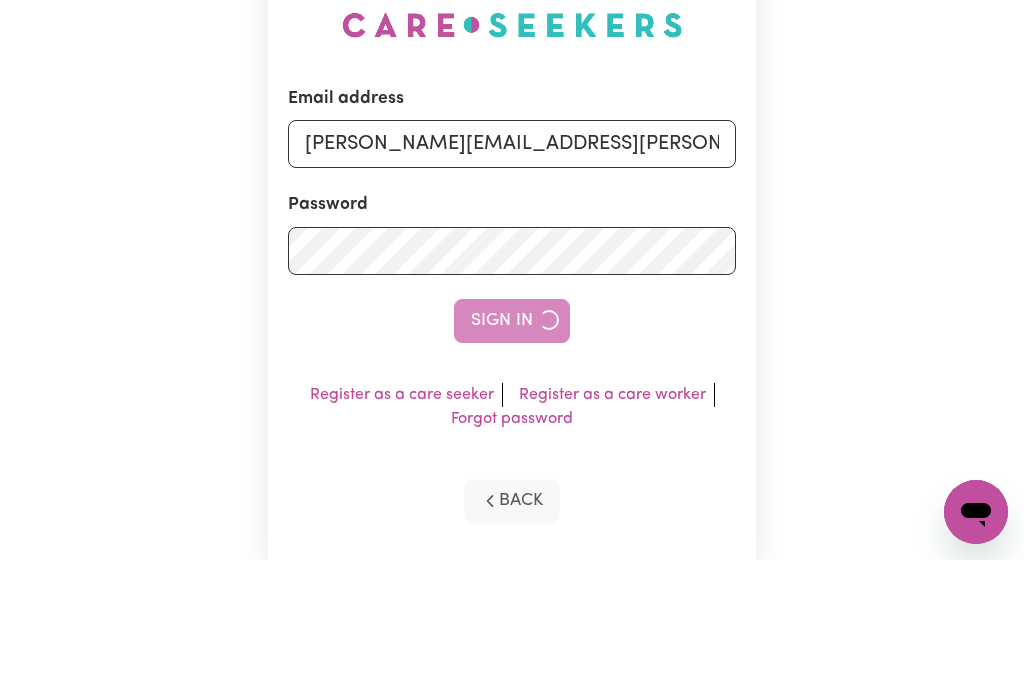 click on "Email address [PERSON_NAME][EMAIL_ADDRESS][PERSON_NAME][DOMAIN_NAME] Password Sign In Register as a care seeker Register as a care worker Forgot password Back" at bounding box center [512, 406] 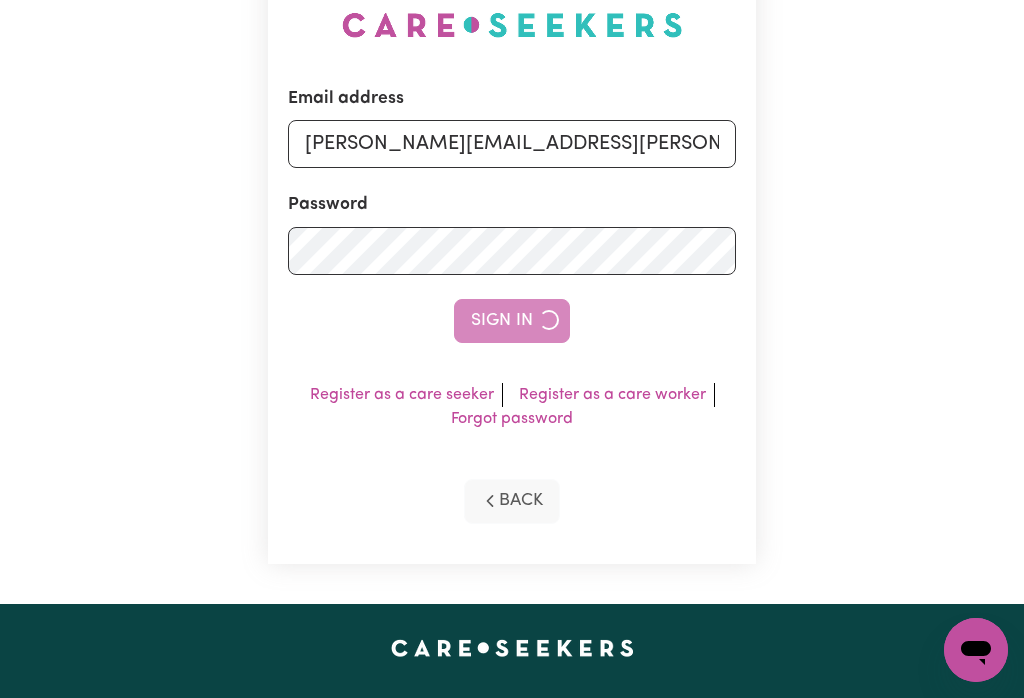 click 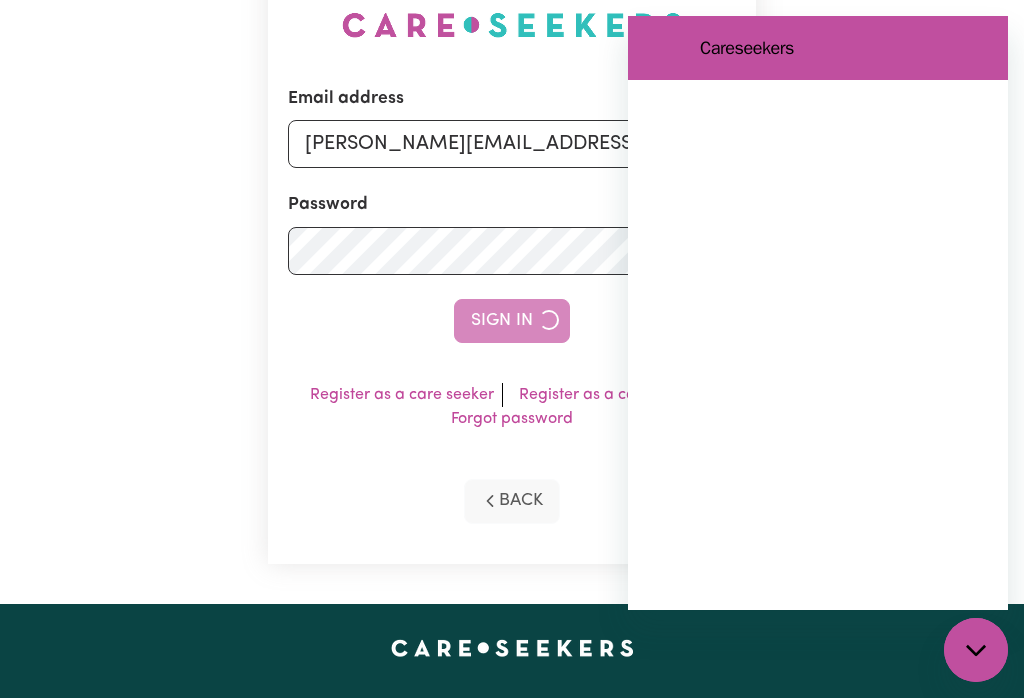 scroll, scrollTop: 0, scrollLeft: 0, axis: both 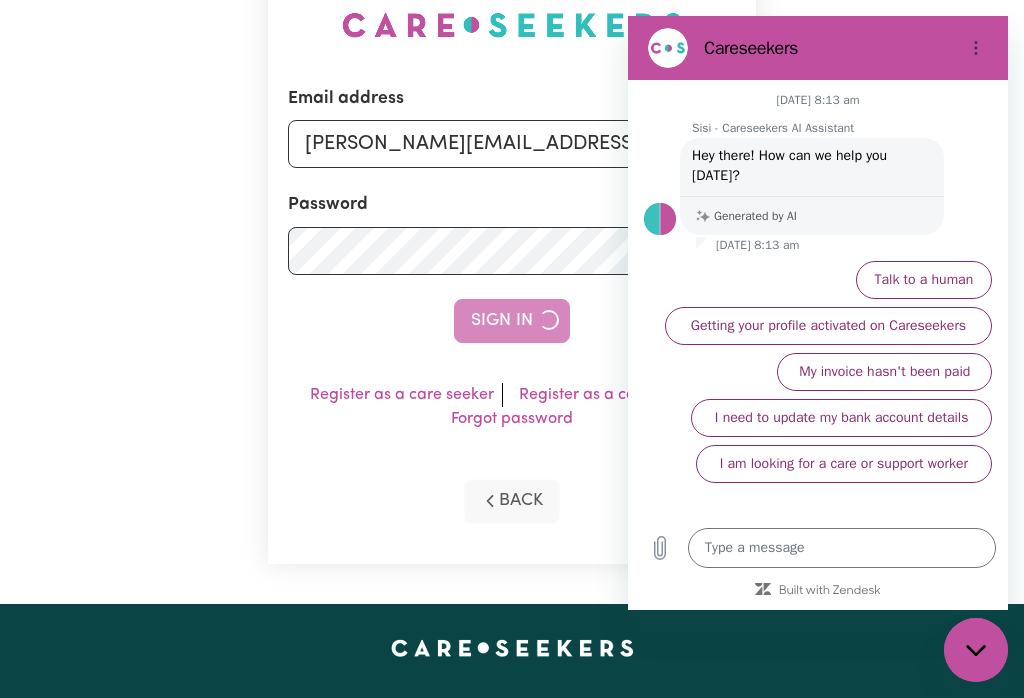 click on "Email address [PERSON_NAME][EMAIL_ADDRESS][PERSON_NAME][DOMAIN_NAME] Password Sign In Register as a care seeker Register as a care worker Forgot password Back" at bounding box center [512, 268] 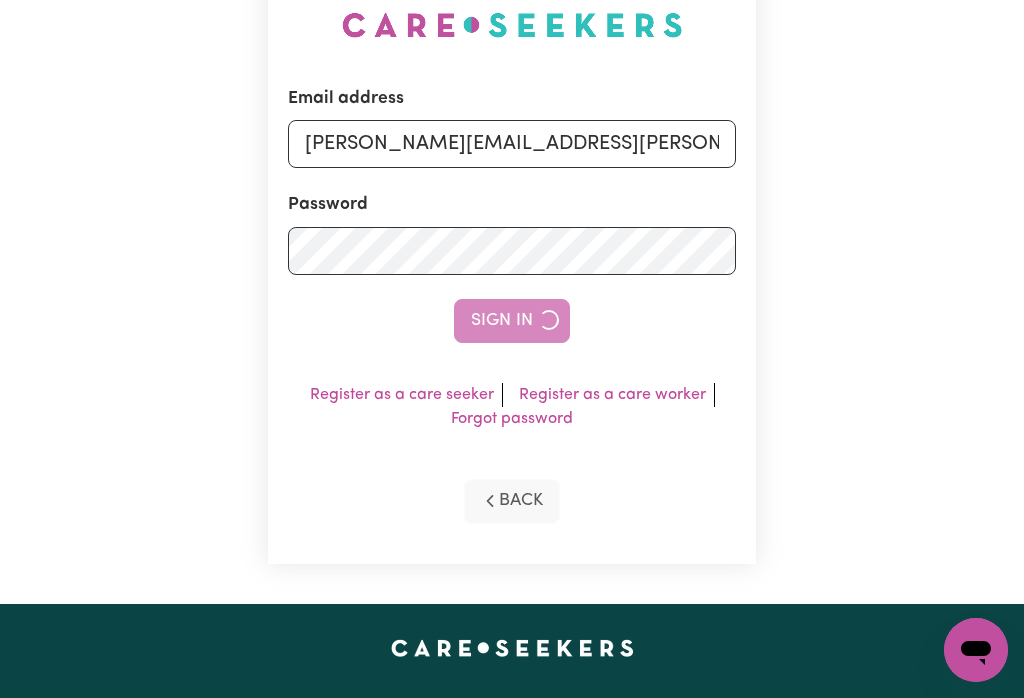 click on "Sign In" at bounding box center [512, 321] 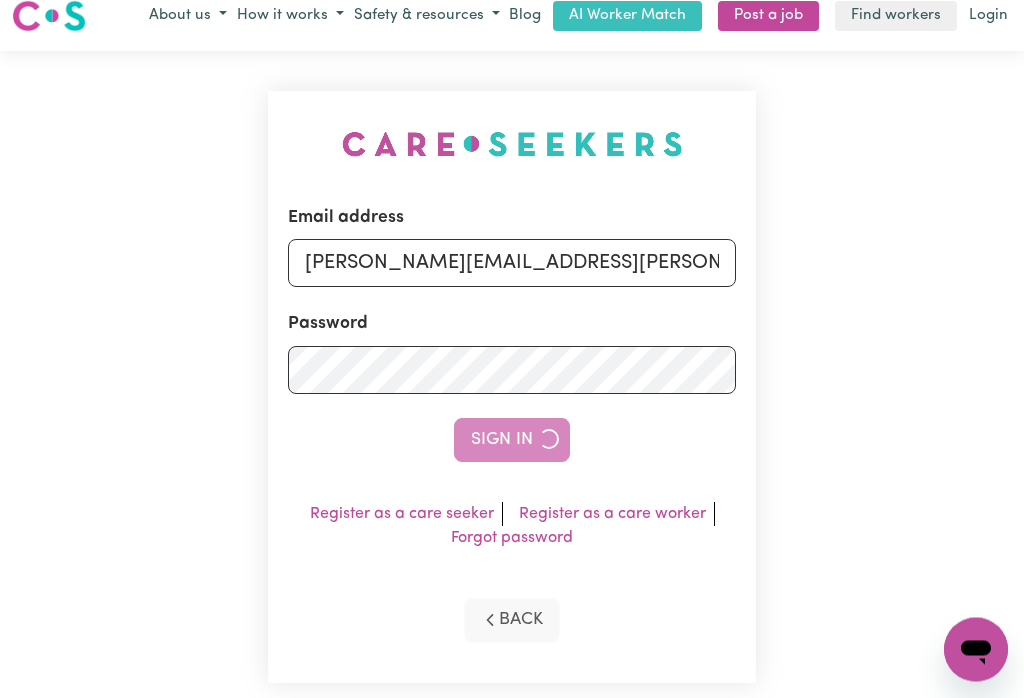 scroll, scrollTop: 0, scrollLeft: 0, axis: both 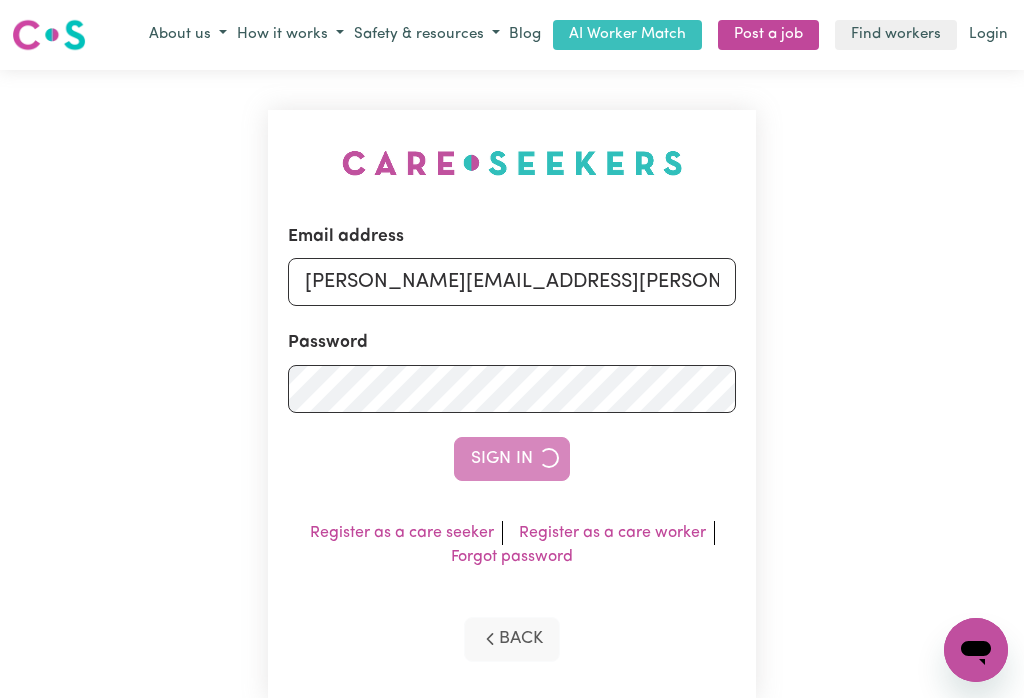click on "Login" at bounding box center (988, 35) 